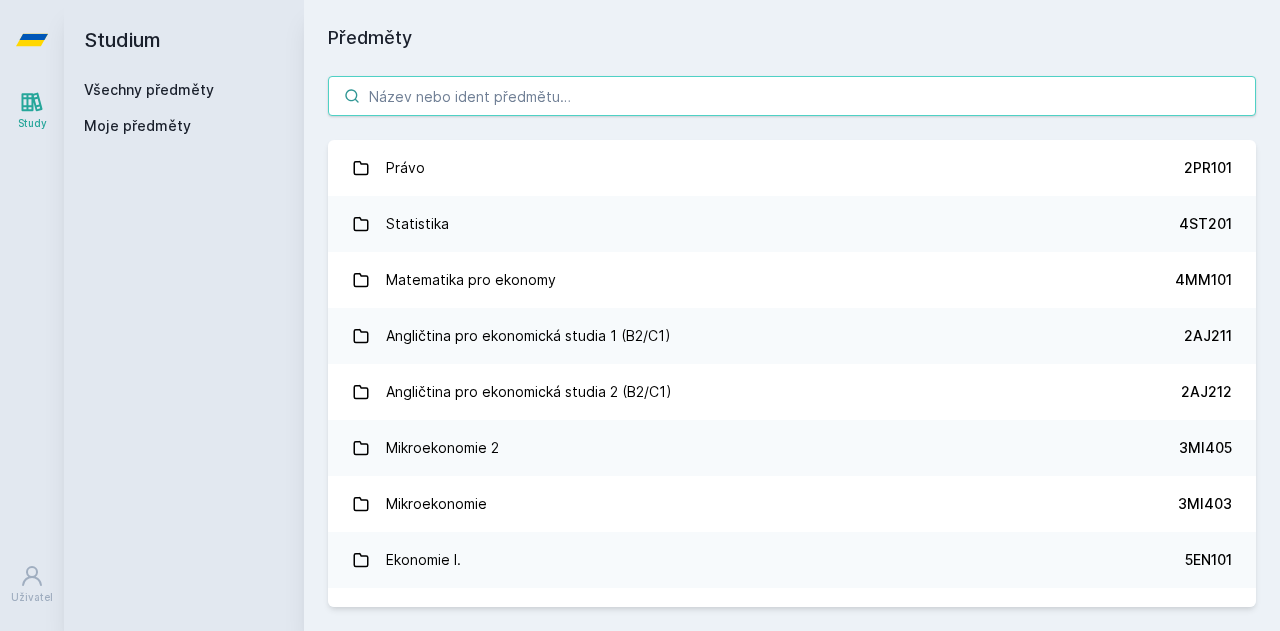 scroll, scrollTop: 0, scrollLeft: 0, axis: both 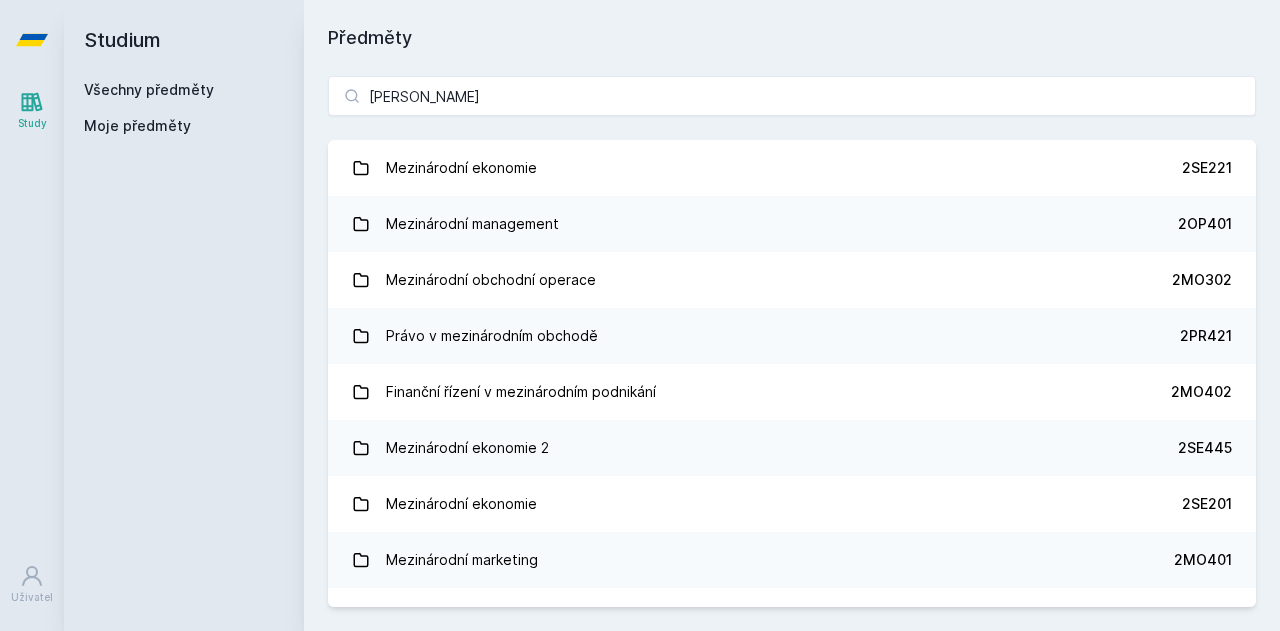 click on "Všechny předměty   Moje předměty" at bounding box center (184, 112) 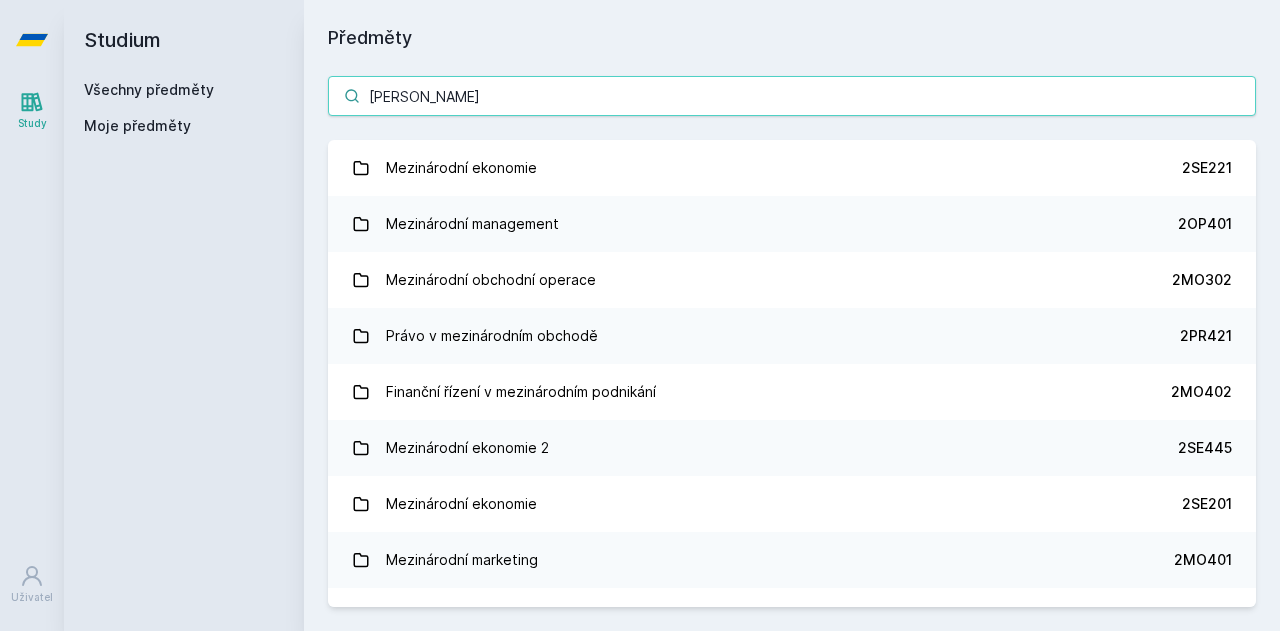 click on "[PERSON_NAME]" at bounding box center (792, 96) 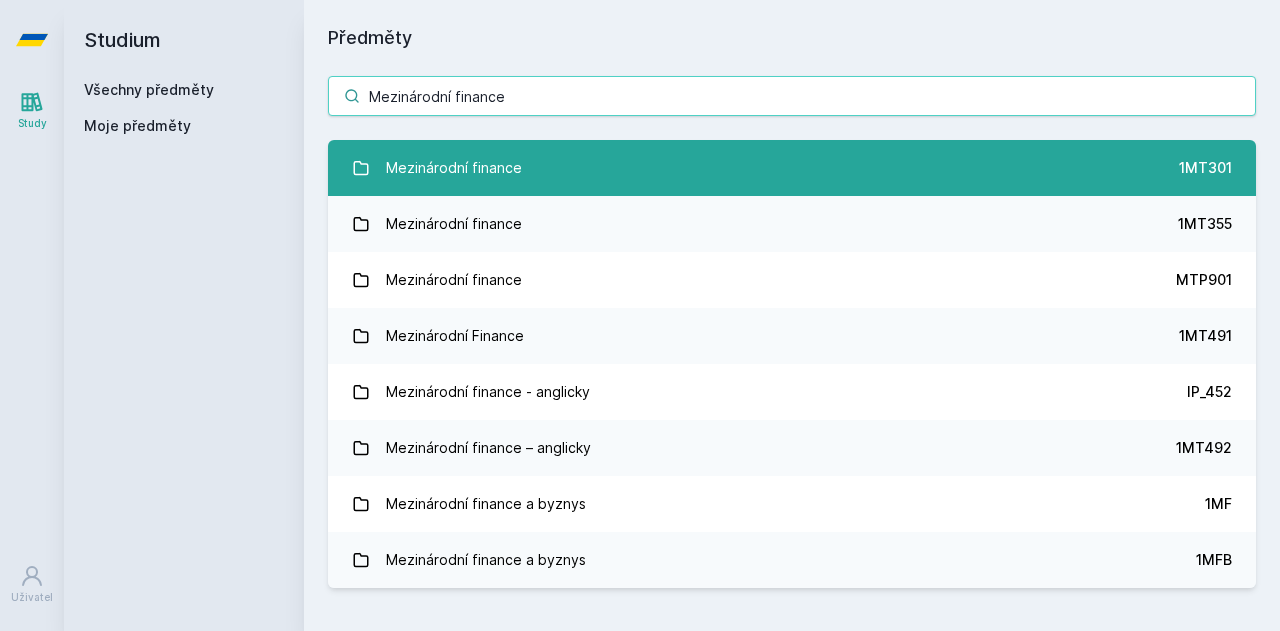 type on "Mezinárodní finance" 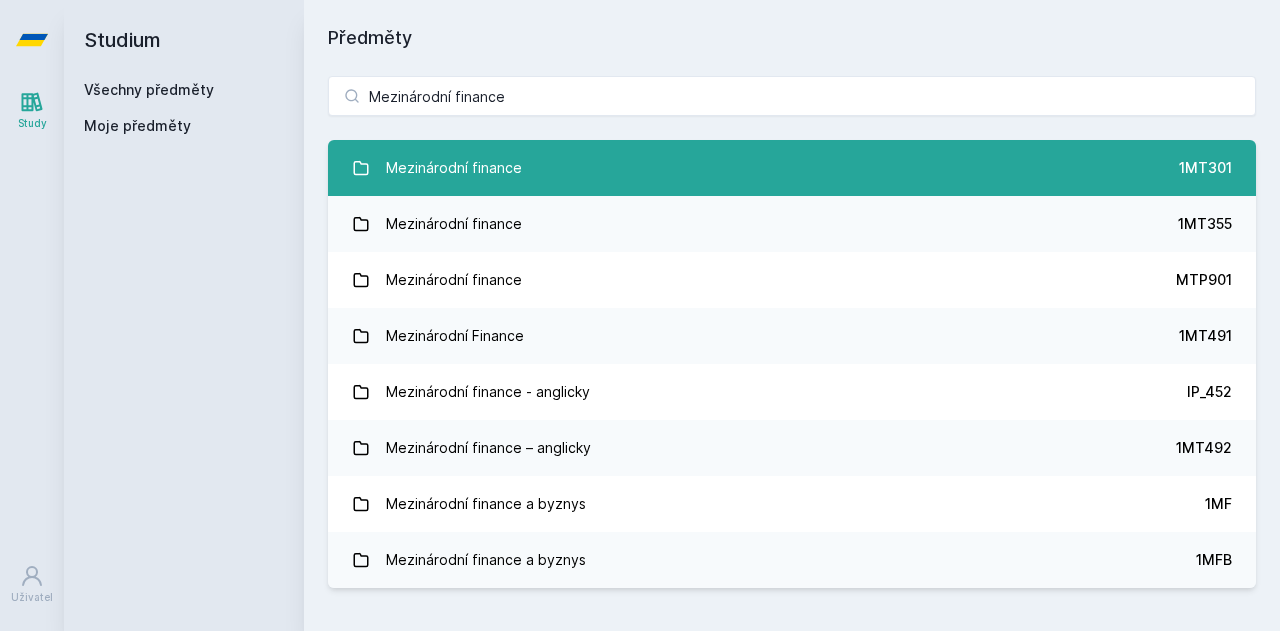 click on "Mezinárodní finance" at bounding box center [454, 168] 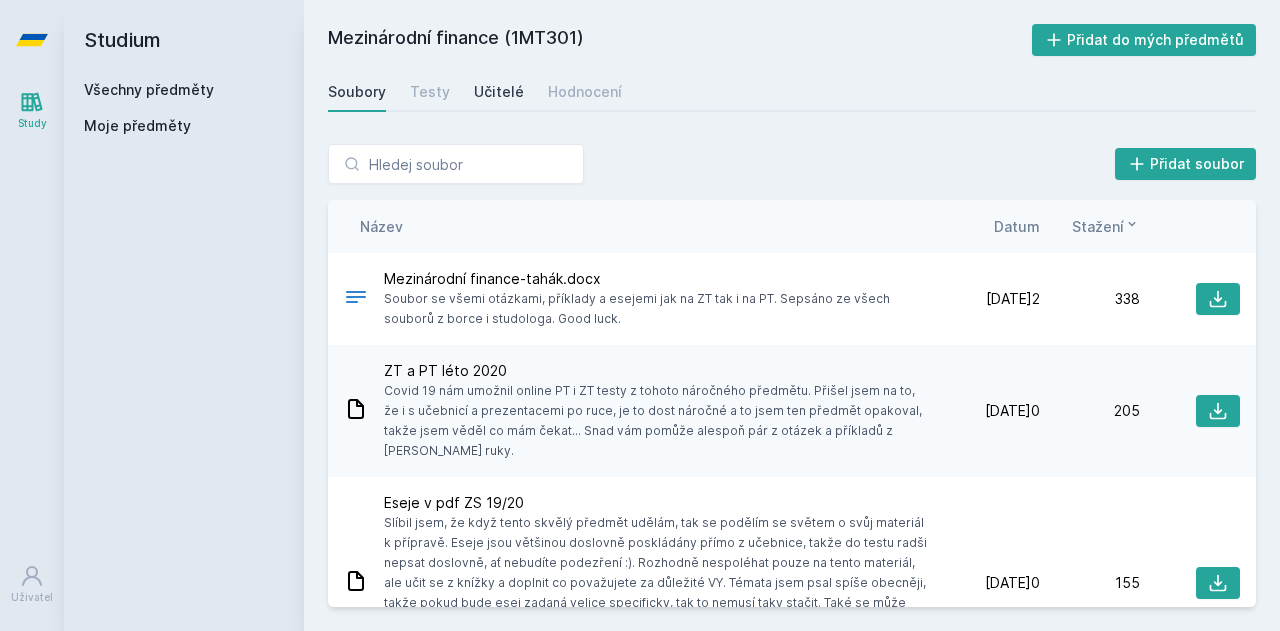 click on "Učitelé" at bounding box center [499, 92] 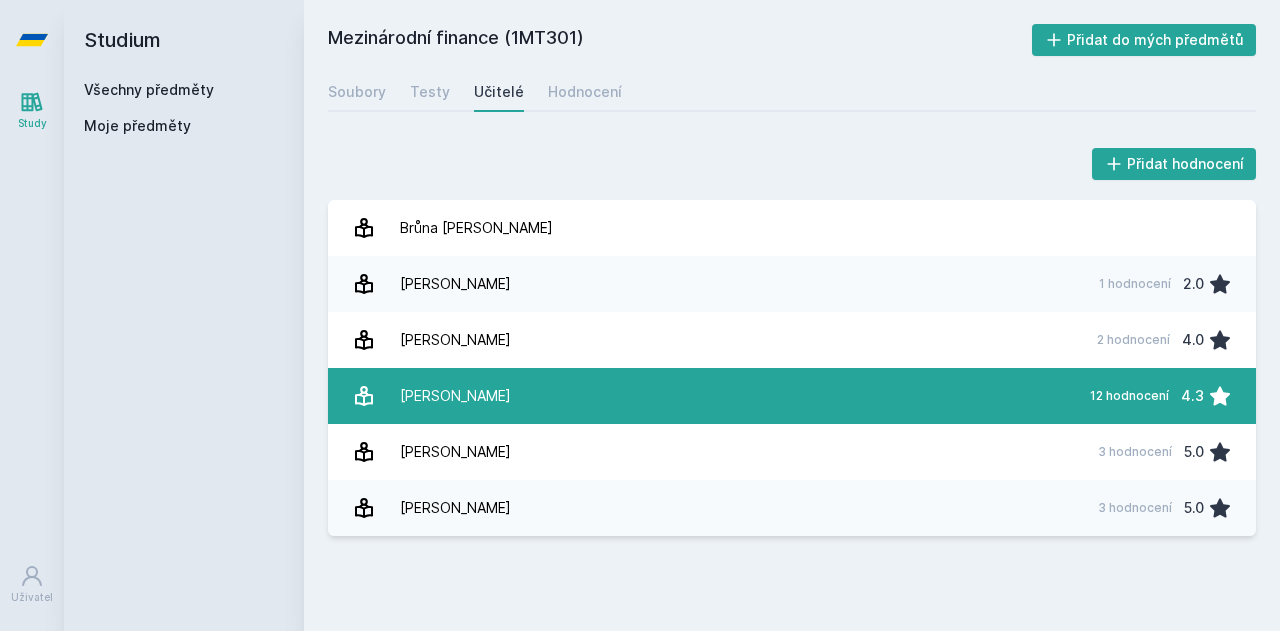 click on "[PERSON_NAME]
12 hodnocení
4.3" at bounding box center (792, 396) 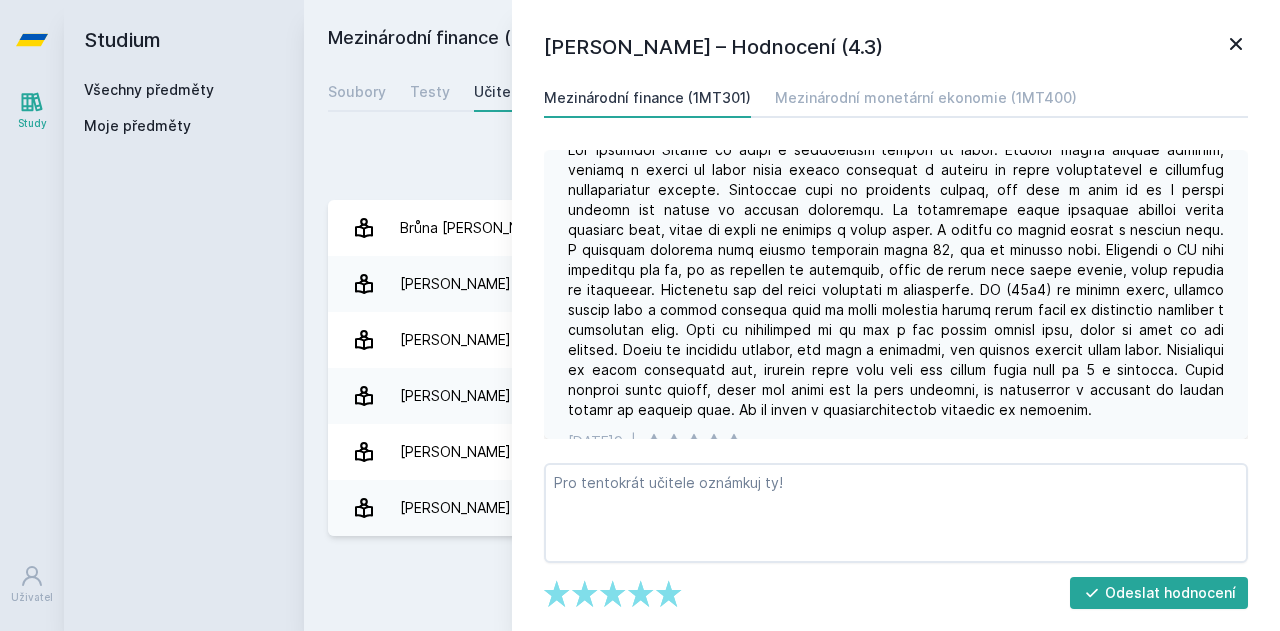 scroll, scrollTop: 116, scrollLeft: 0, axis: vertical 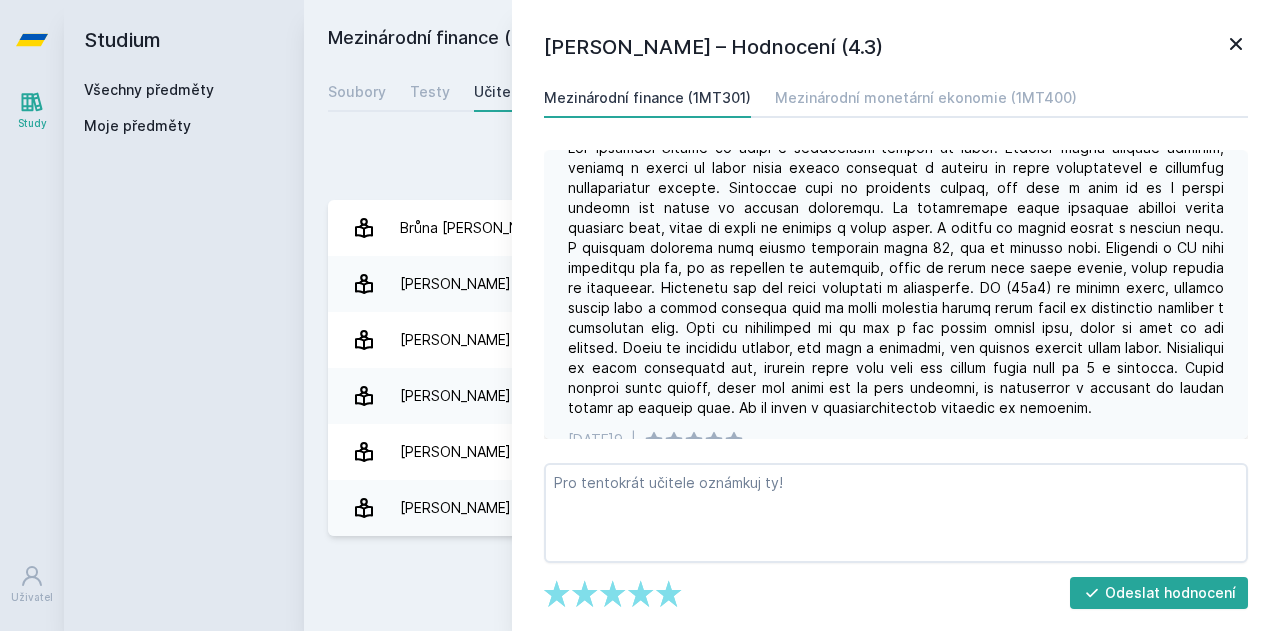 click at bounding box center [896, 278] 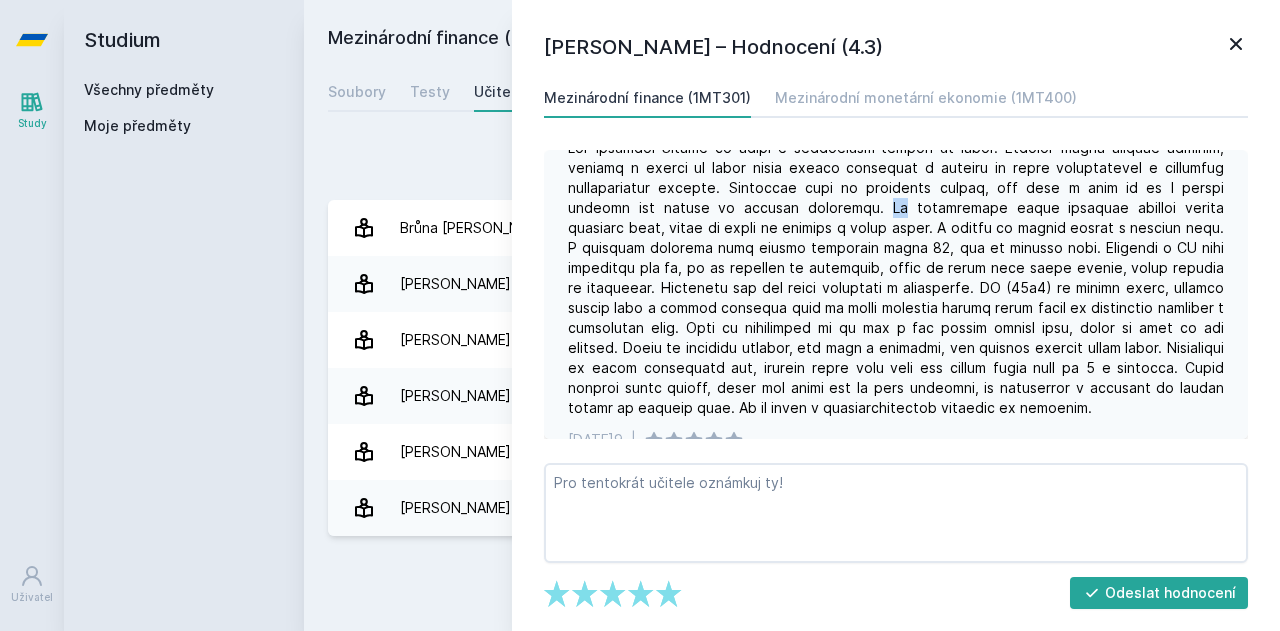 click at bounding box center (896, 278) 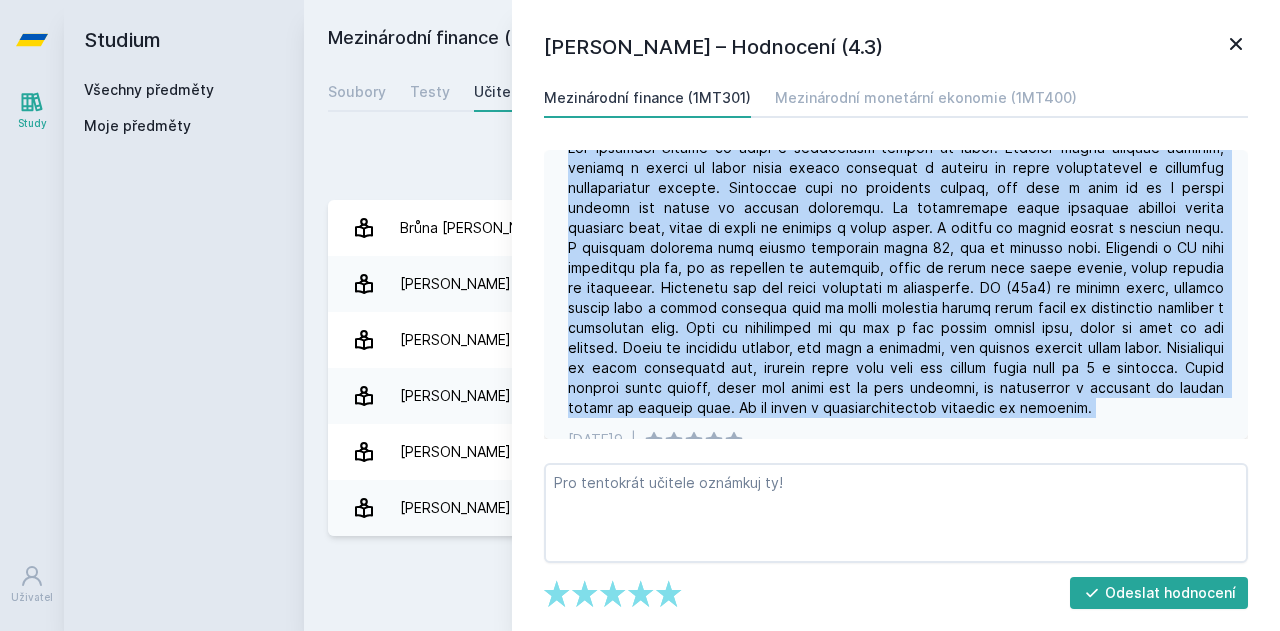 click at bounding box center (896, 278) 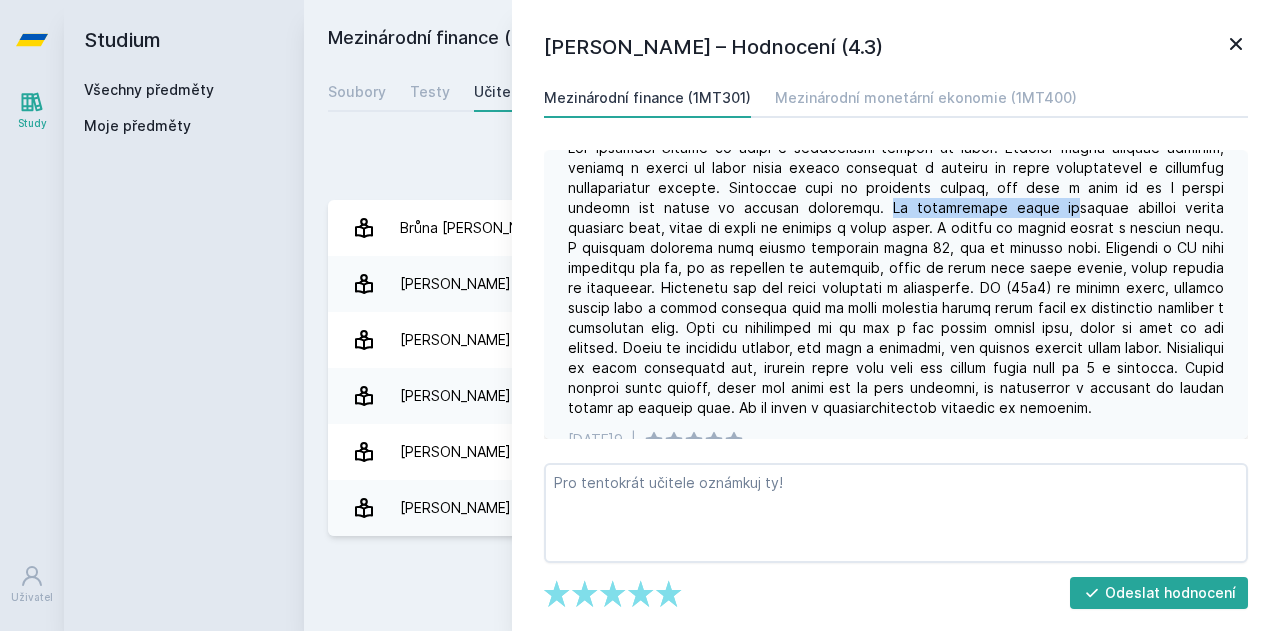 drag, startPoint x: 794, startPoint y: 210, endPoint x: 952, endPoint y: 210, distance: 158 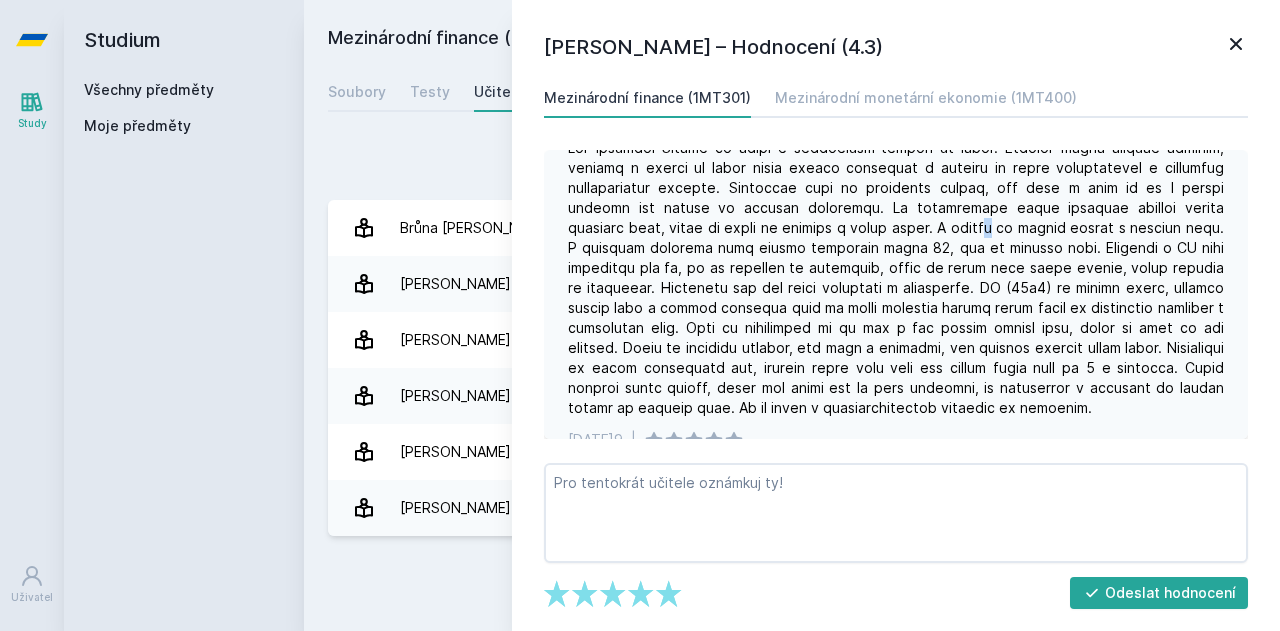 click at bounding box center (896, 278) 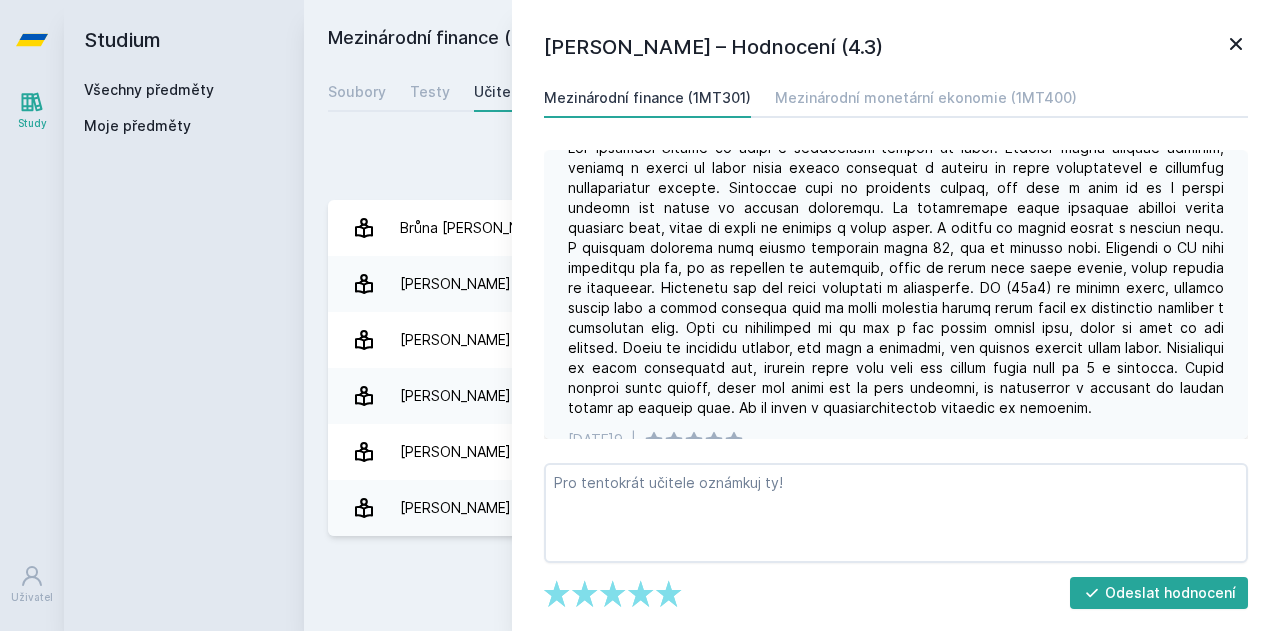 click at bounding box center (896, 278) 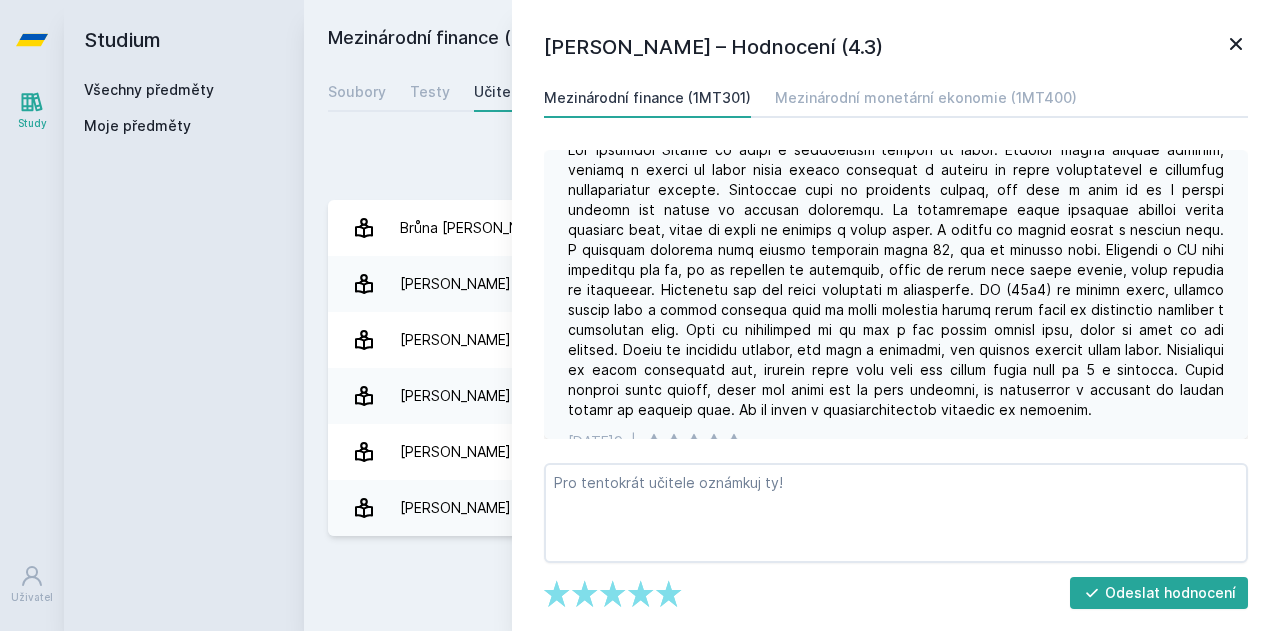 click at bounding box center (896, 280) 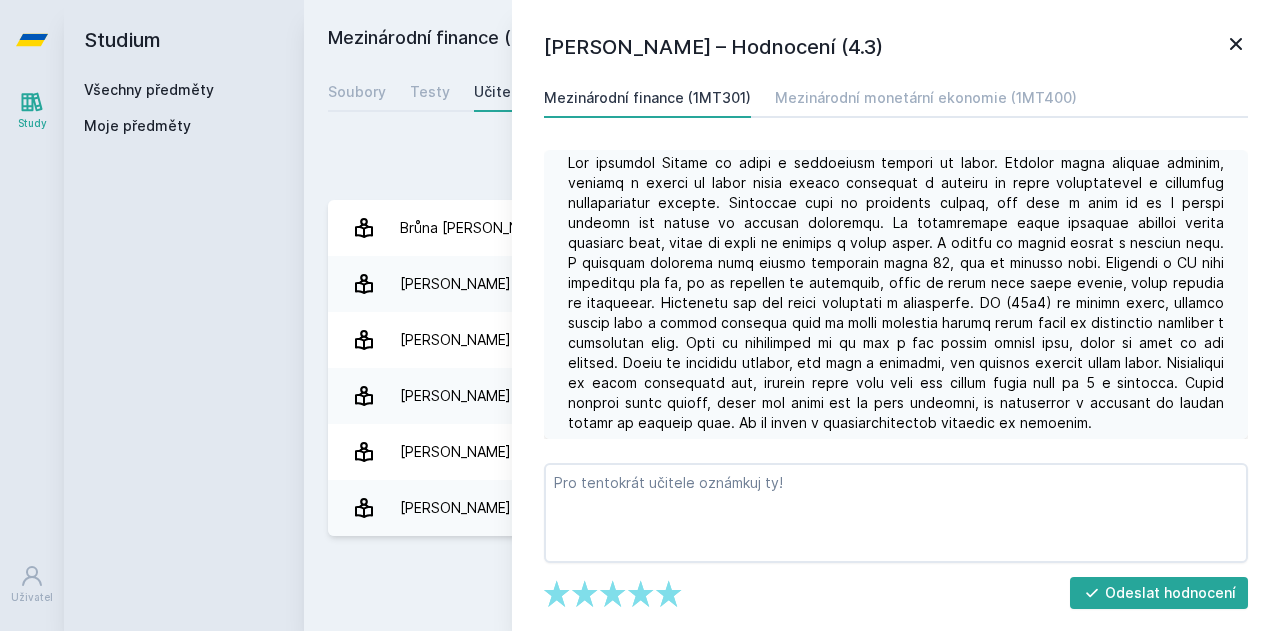 scroll, scrollTop: 100, scrollLeft: 0, axis: vertical 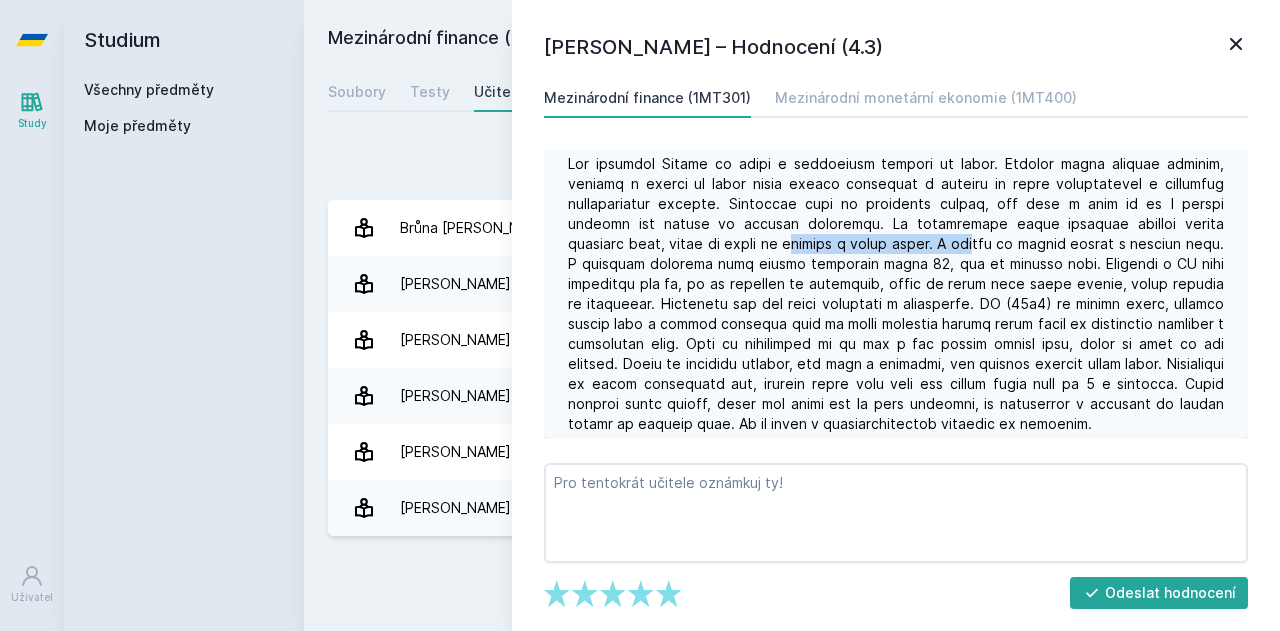 drag, startPoint x: 712, startPoint y: 237, endPoint x: 902, endPoint y: 254, distance: 190.759 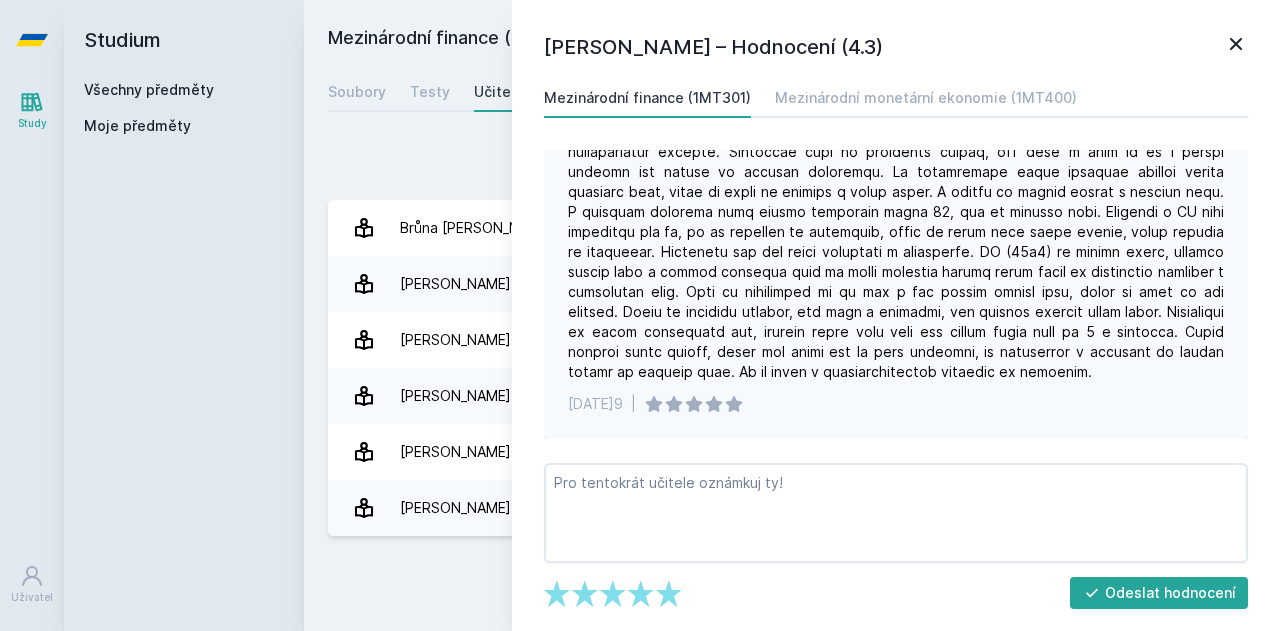 scroll, scrollTop: 151, scrollLeft: 0, axis: vertical 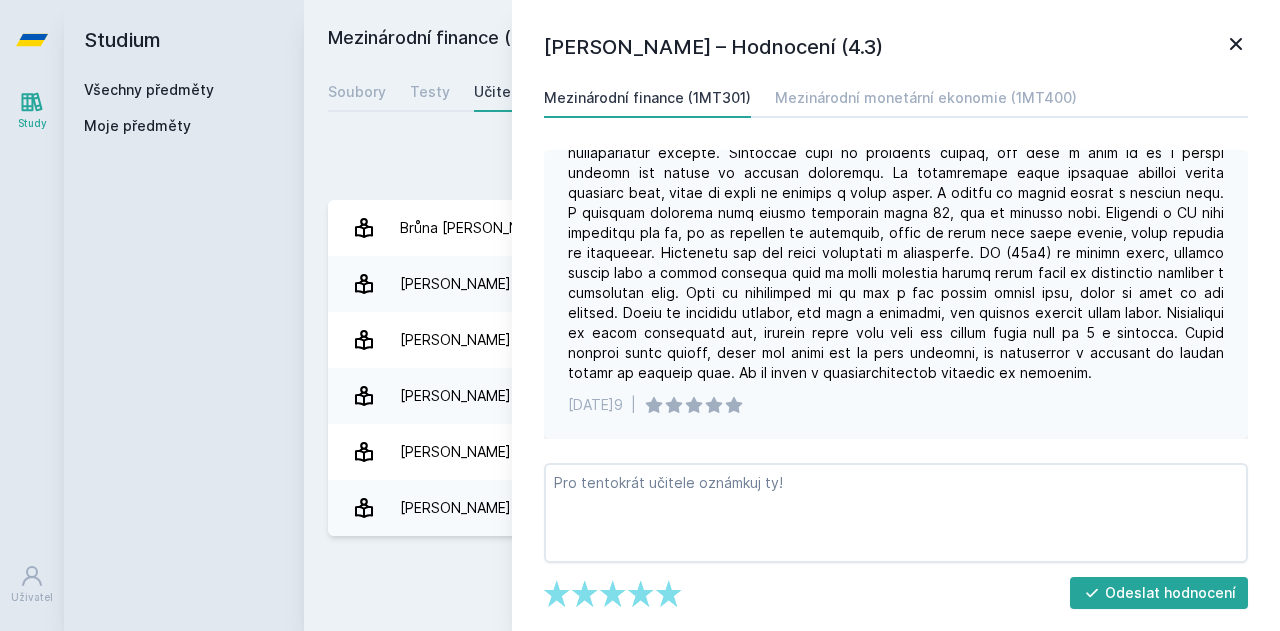 click at bounding box center [896, 243] 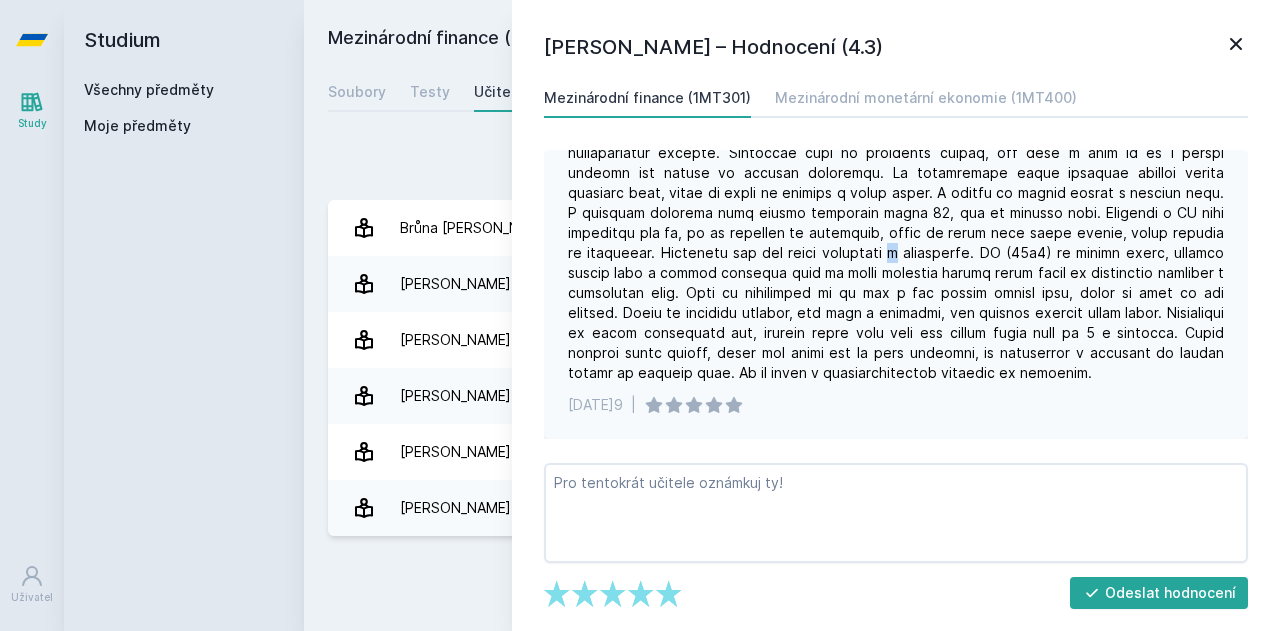 click at bounding box center (896, 243) 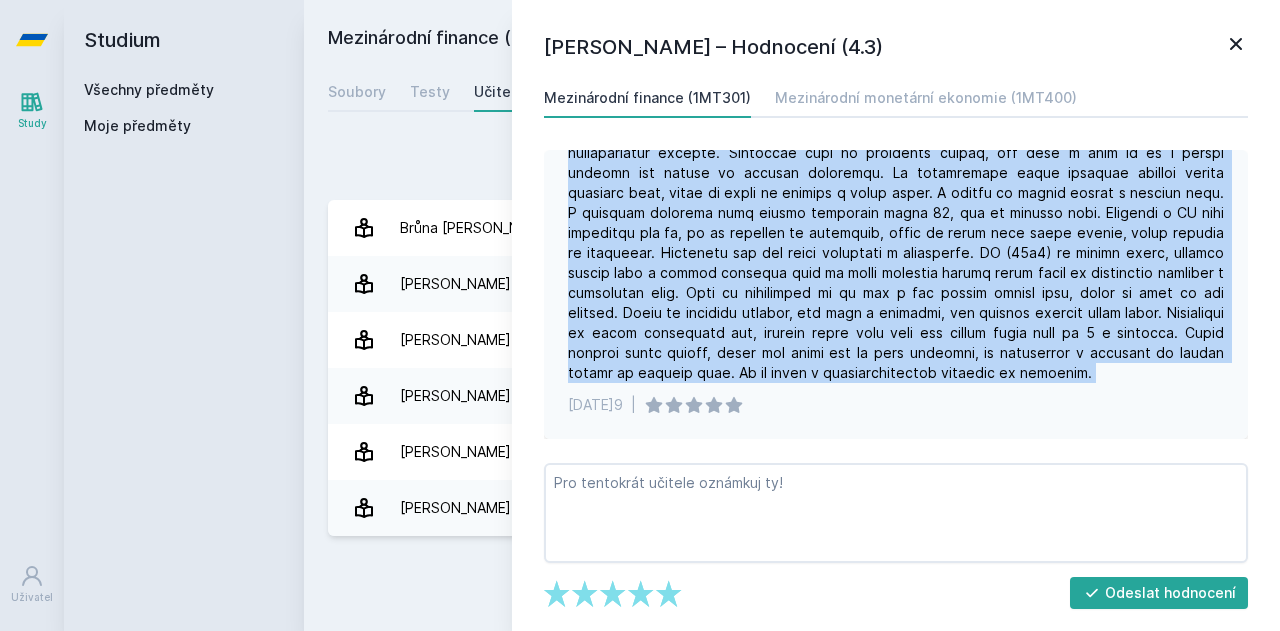 click at bounding box center (896, 243) 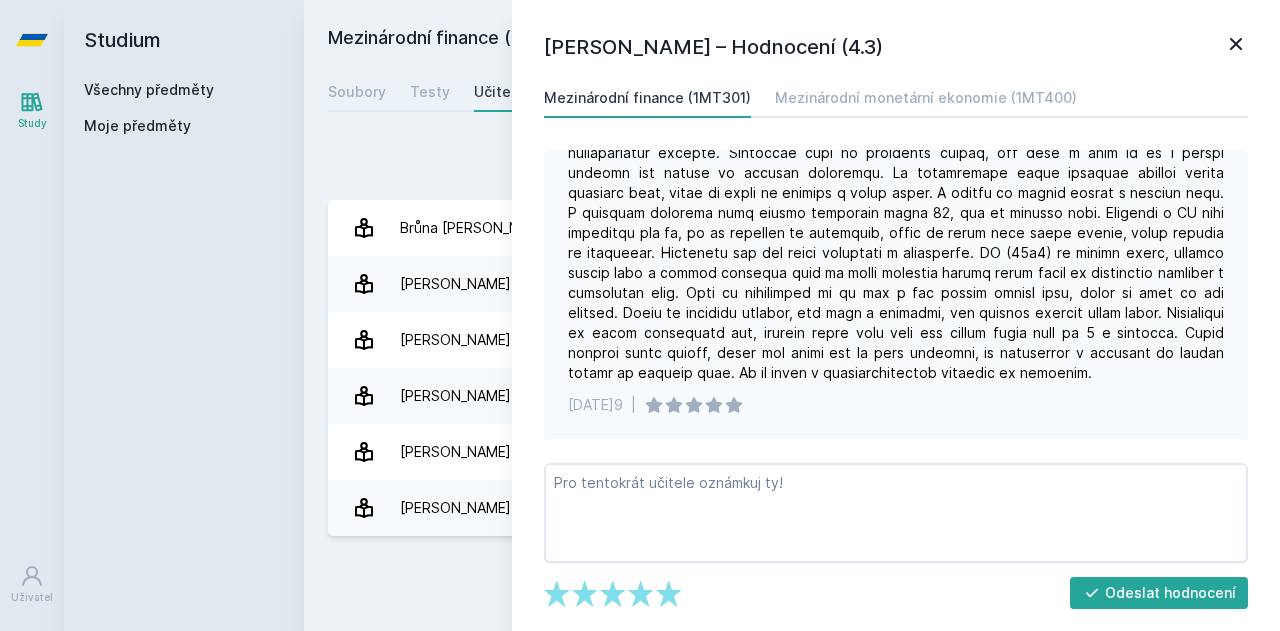 click at bounding box center [896, 243] 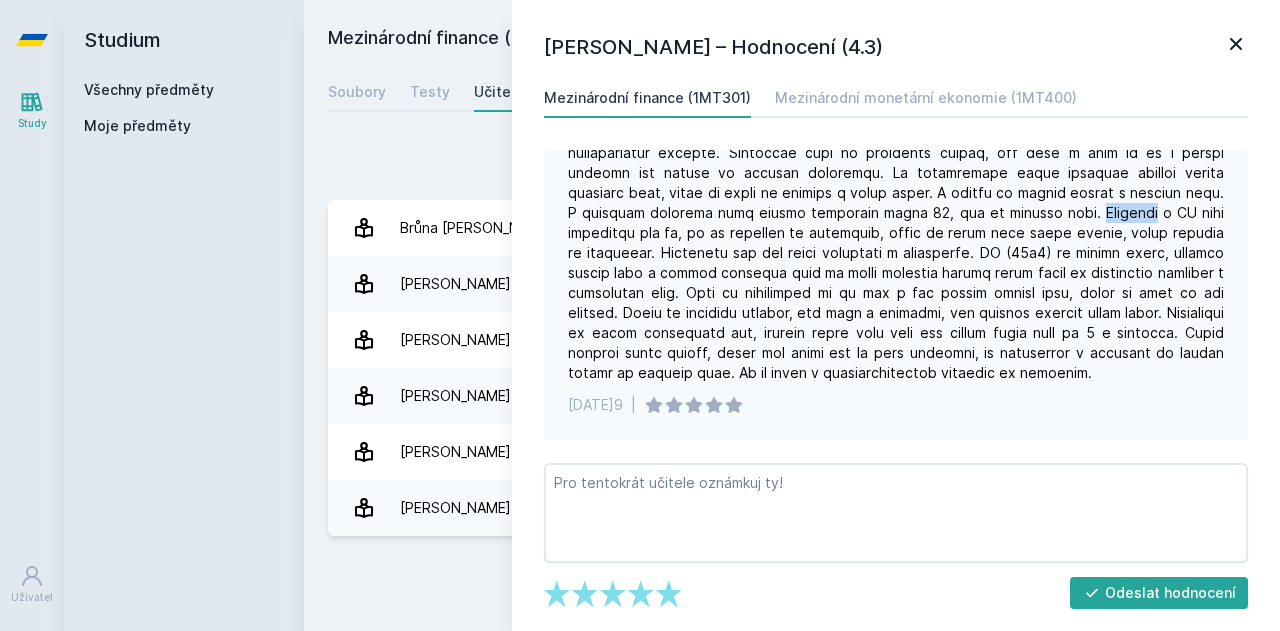click at bounding box center [896, 243] 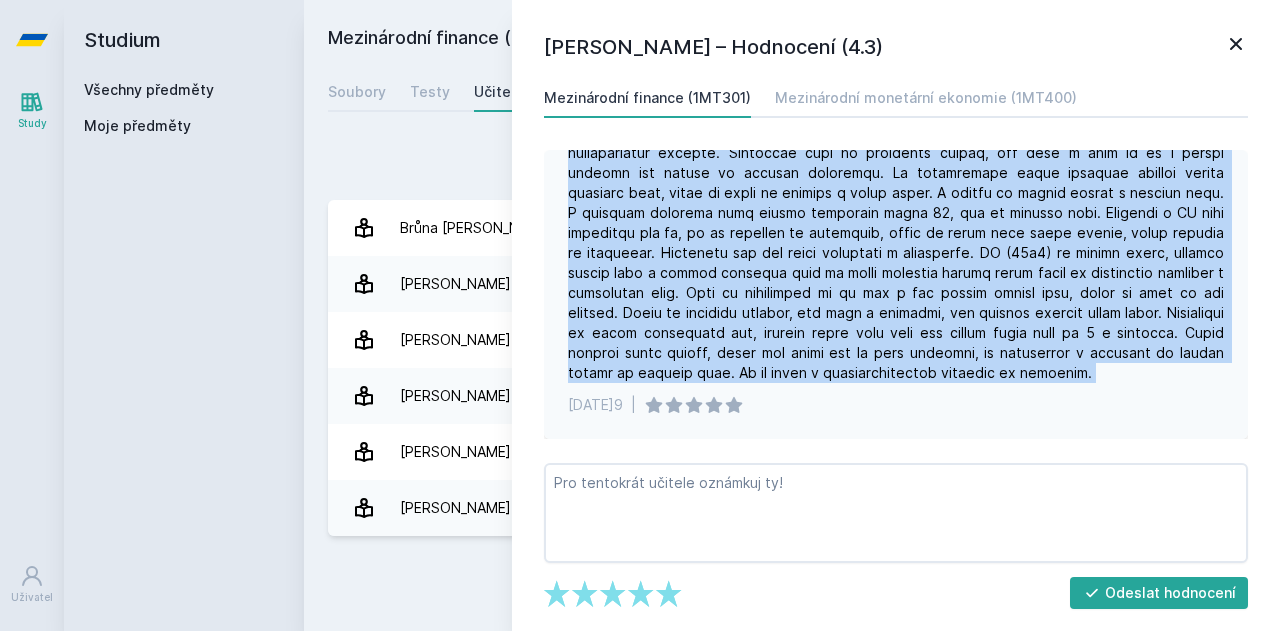click at bounding box center (896, 243) 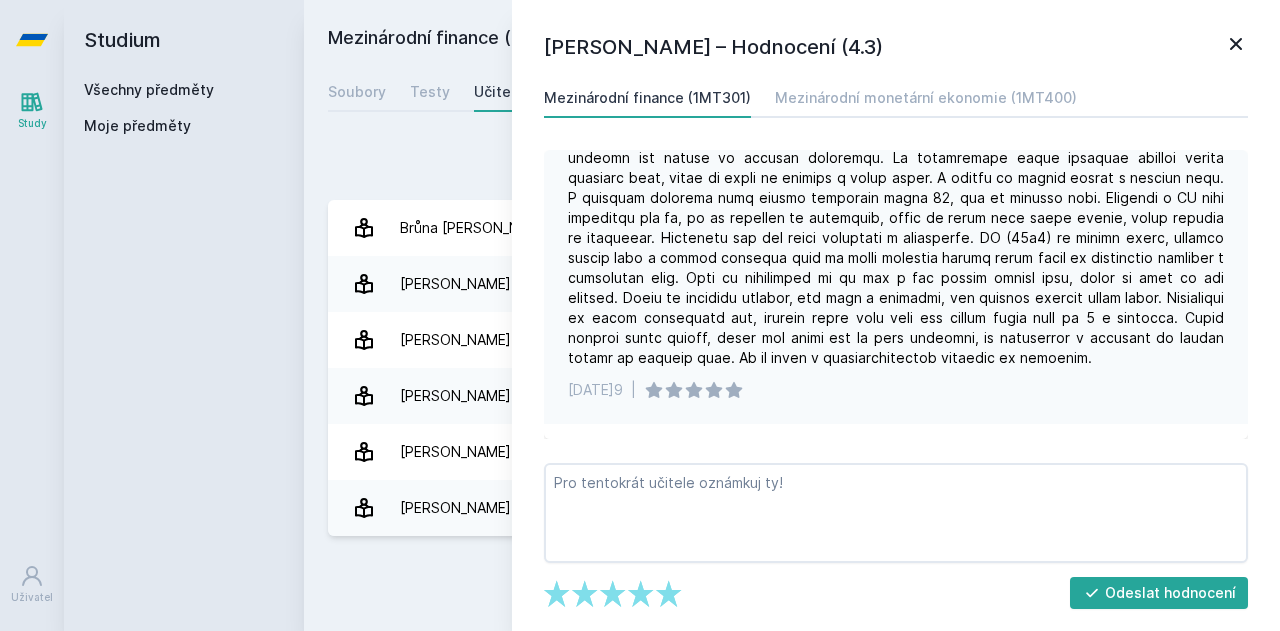 scroll, scrollTop: 171, scrollLeft: 0, axis: vertical 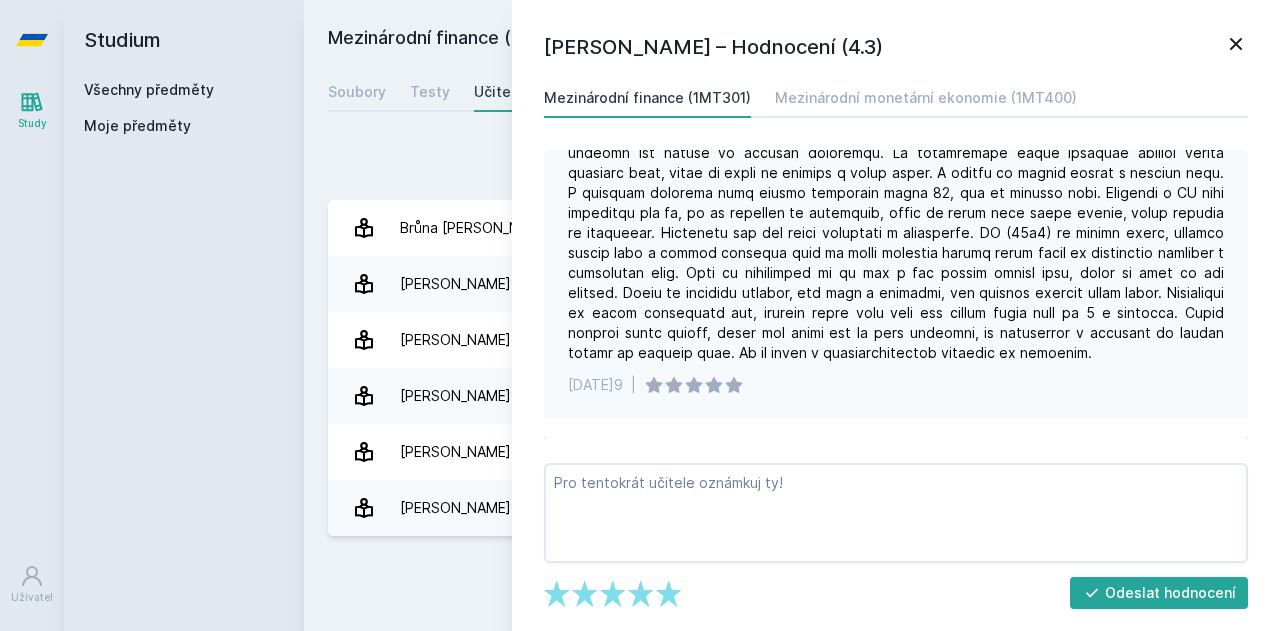 click at bounding box center (896, 223) 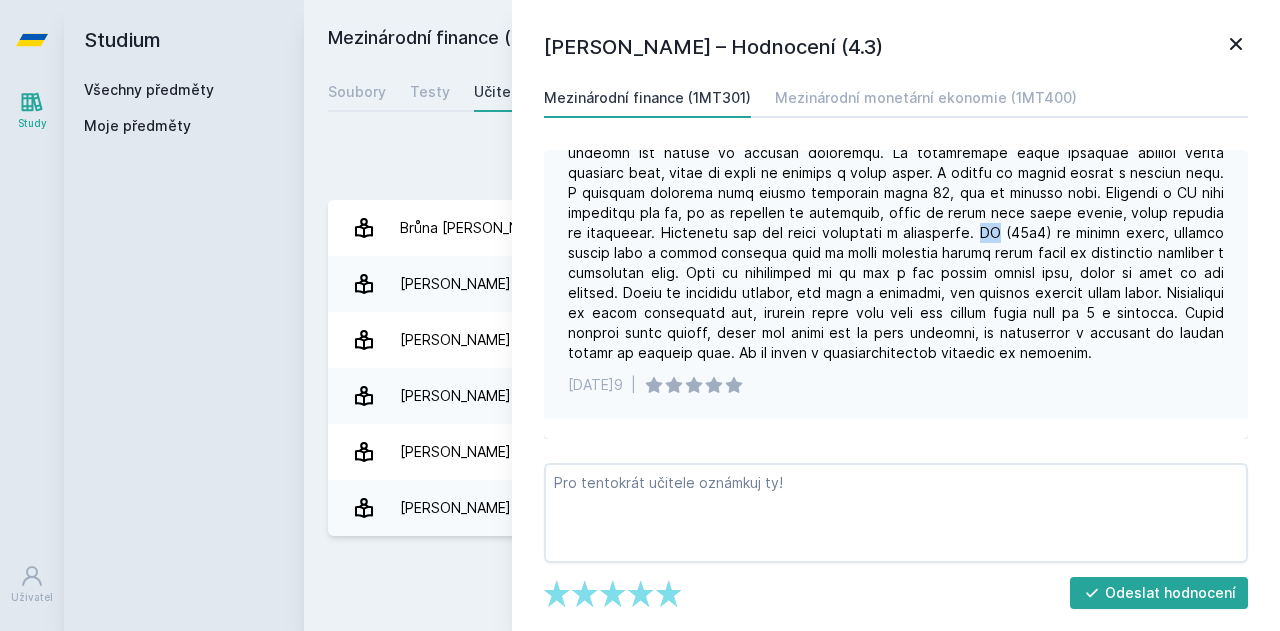 click at bounding box center (896, 223) 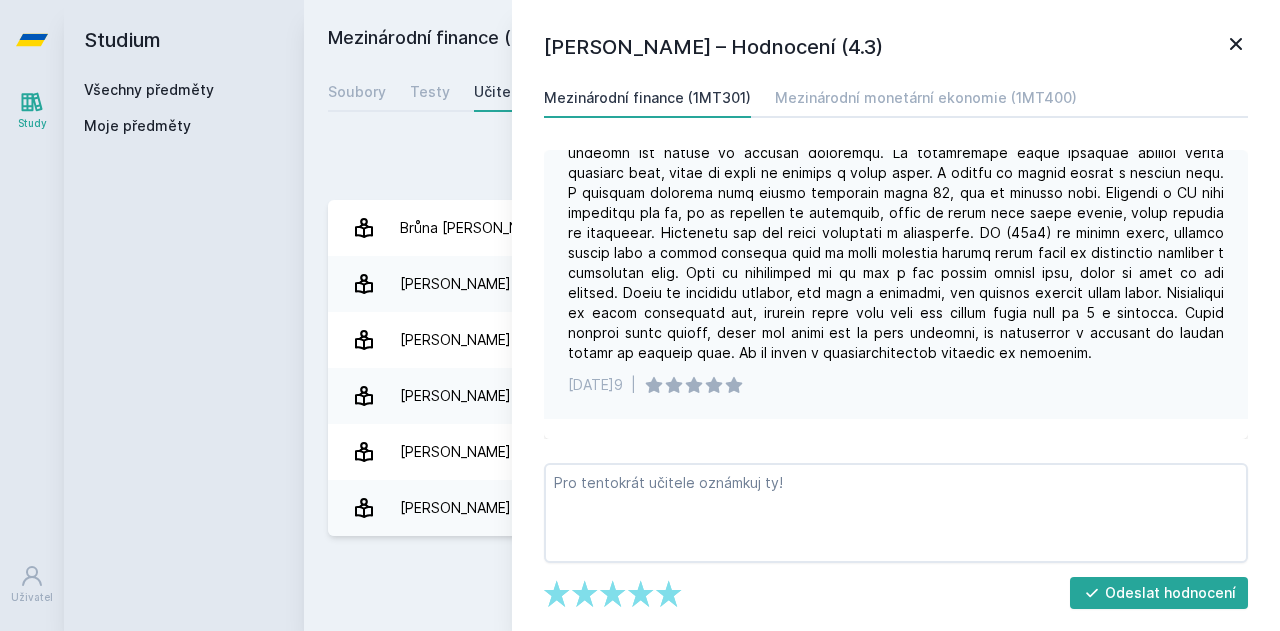 click at bounding box center (896, 223) 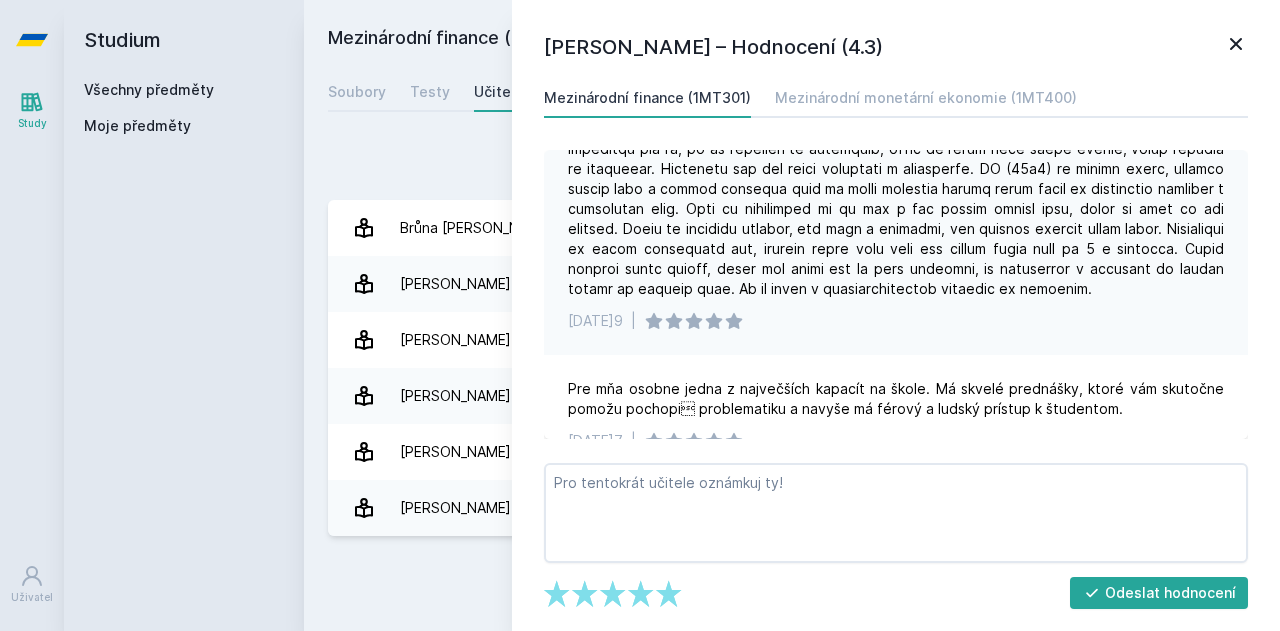 scroll, scrollTop: 236, scrollLeft: 0, axis: vertical 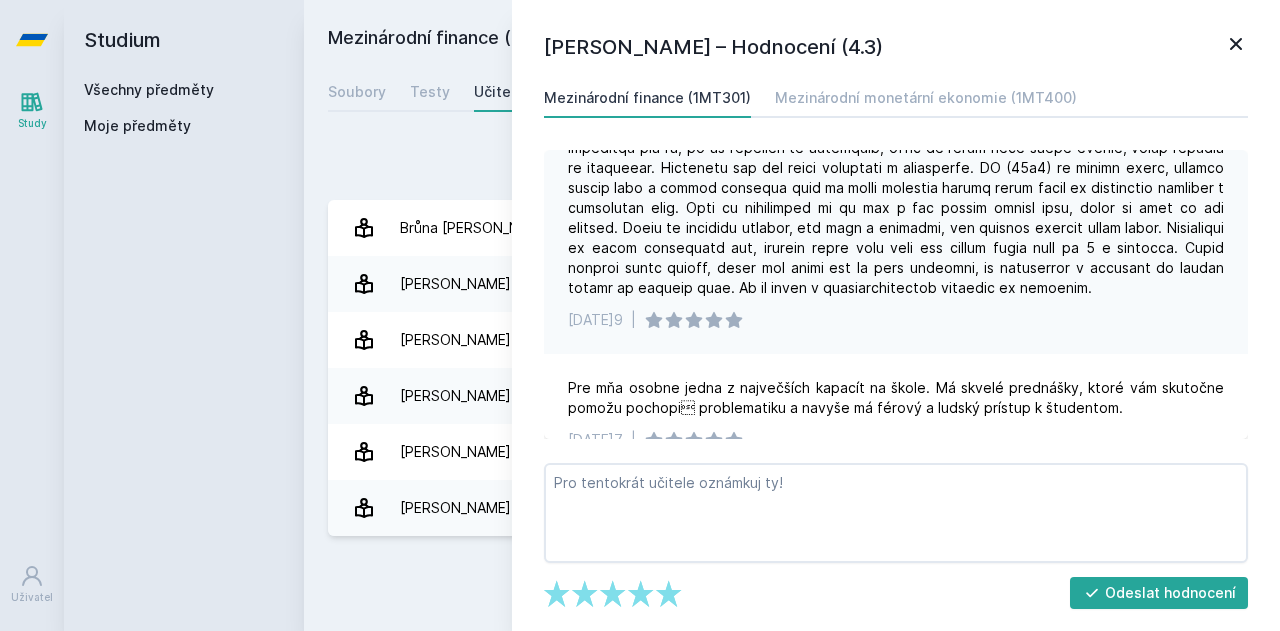 click at bounding box center (896, 158) 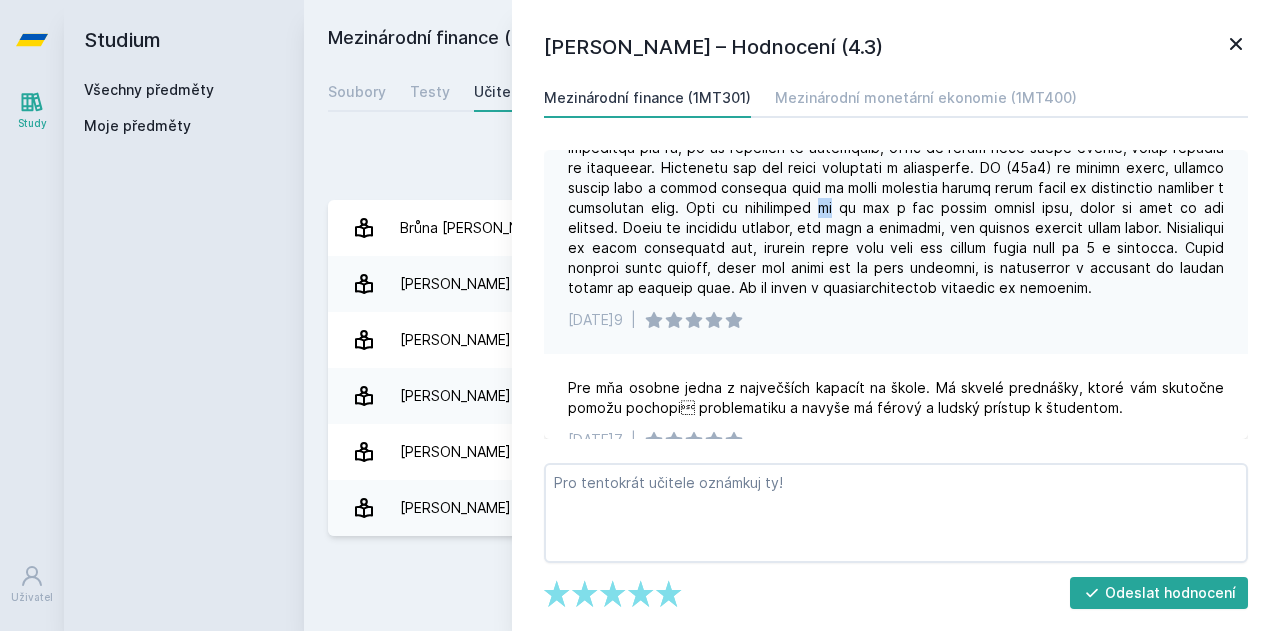 click at bounding box center [896, 158] 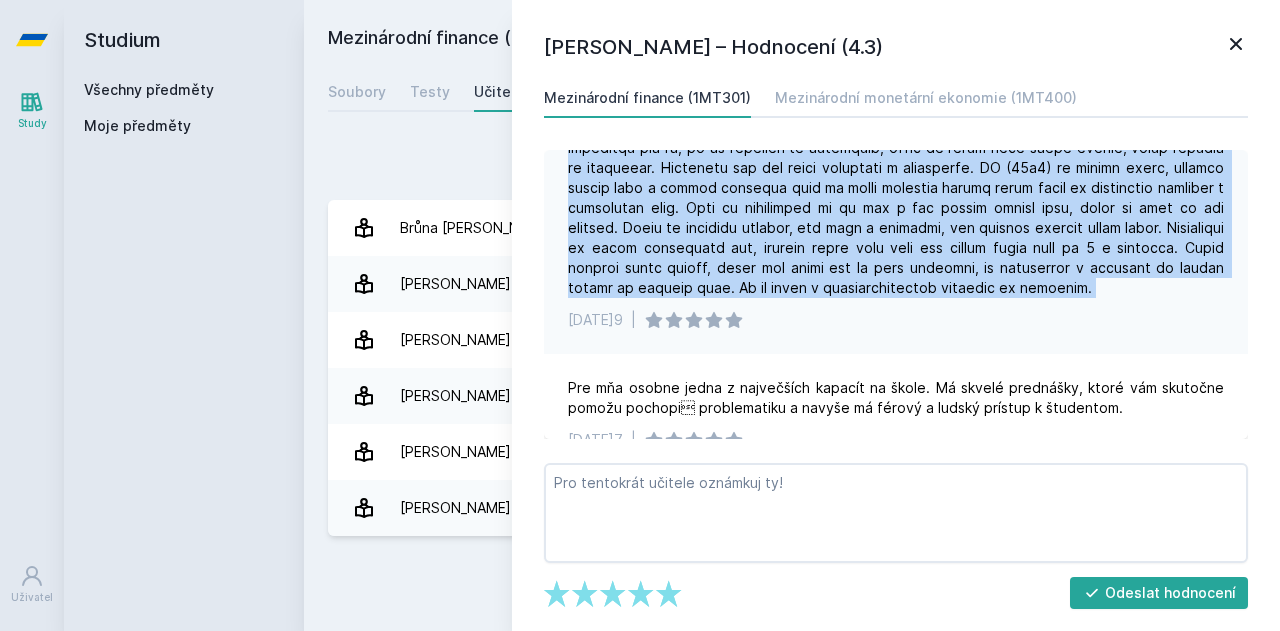 click at bounding box center (896, 158) 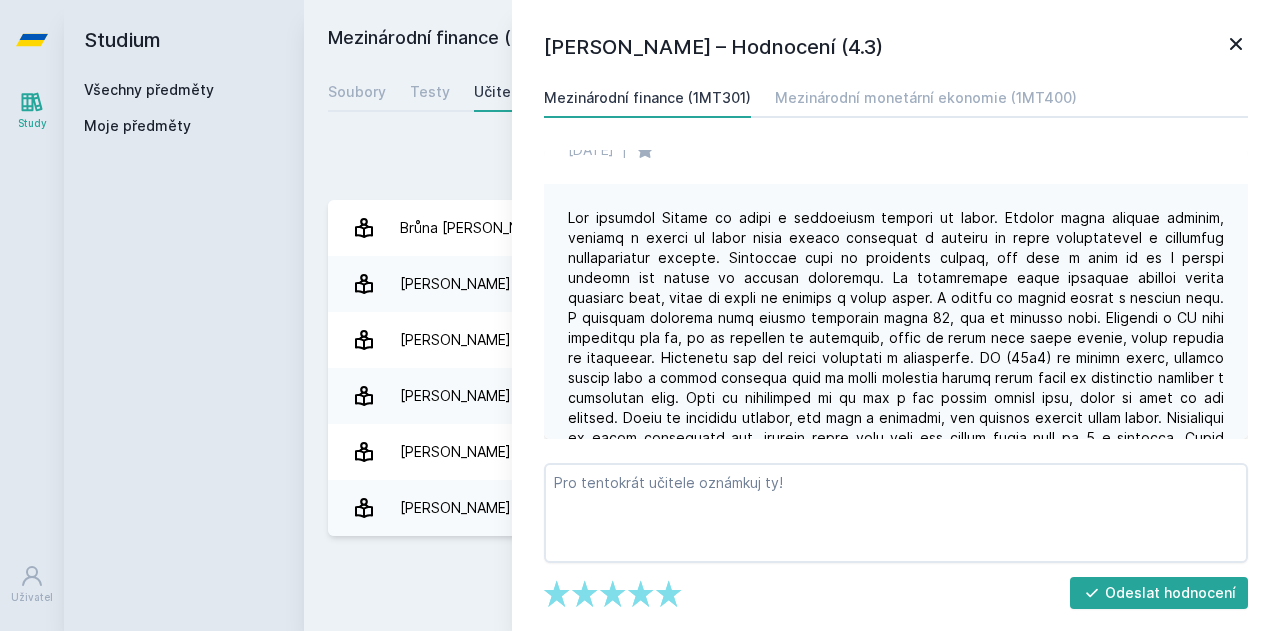 scroll, scrollTop: 0, scrollLeft: 0, axis: both 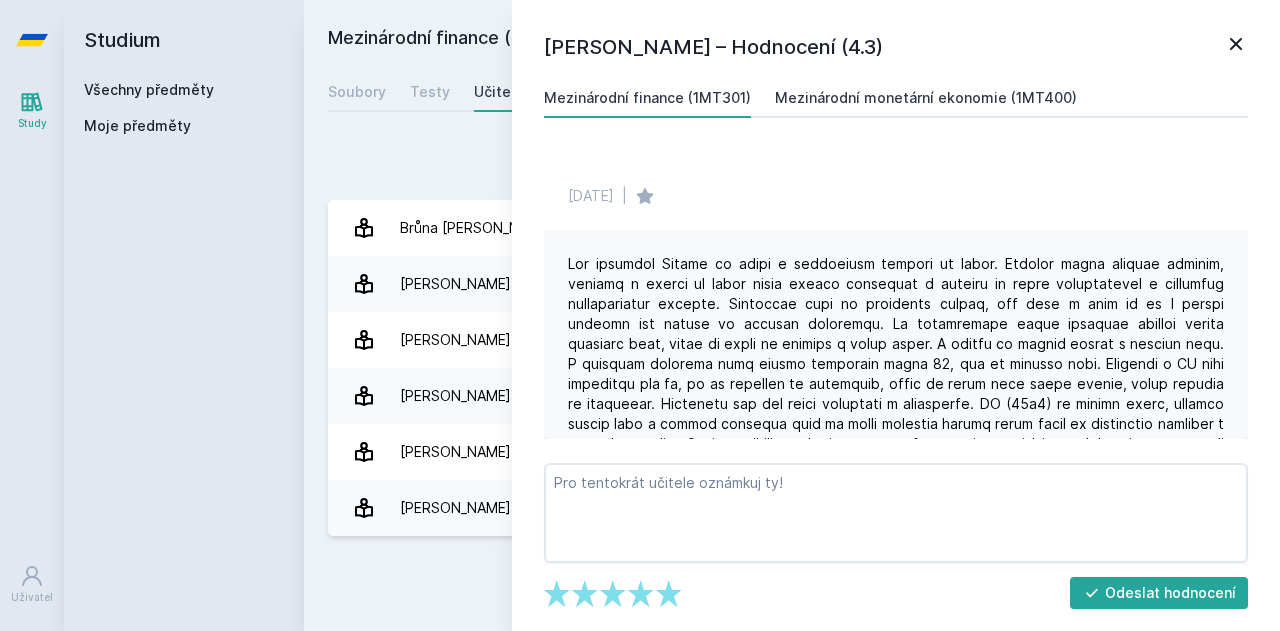 click on "Mezinárodní monetární ekonomie (1MT400)" at bounding box center (926, 98) 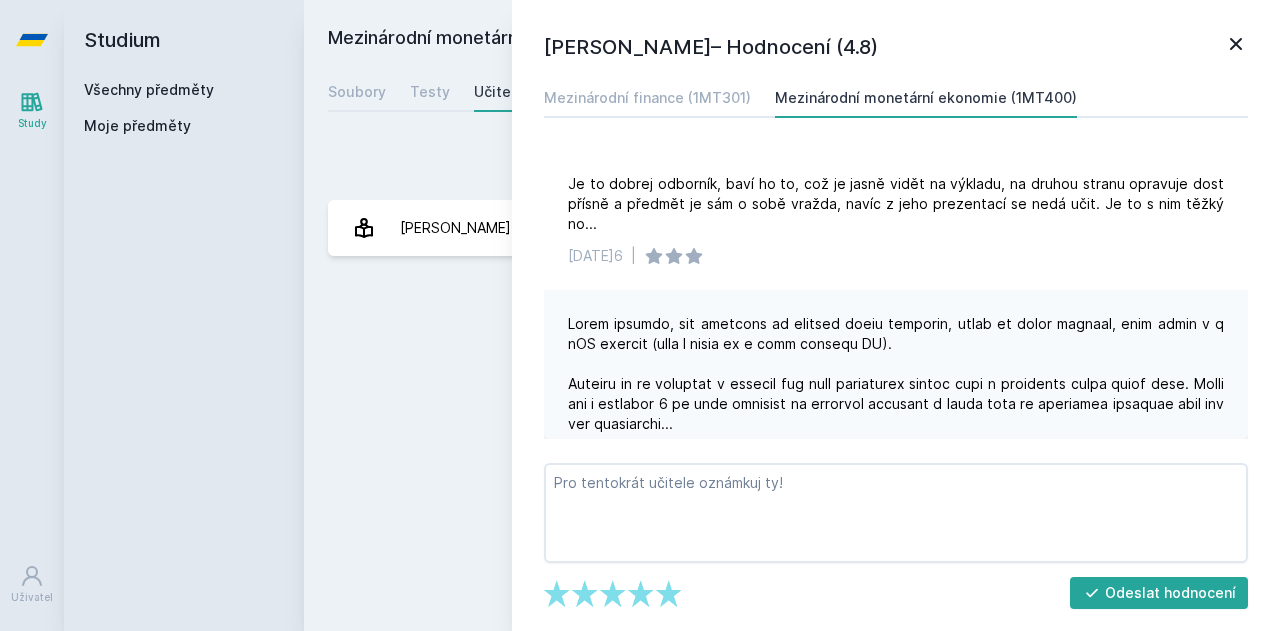 click on "Přidat hodnocení" at bounding box center [792, 164] 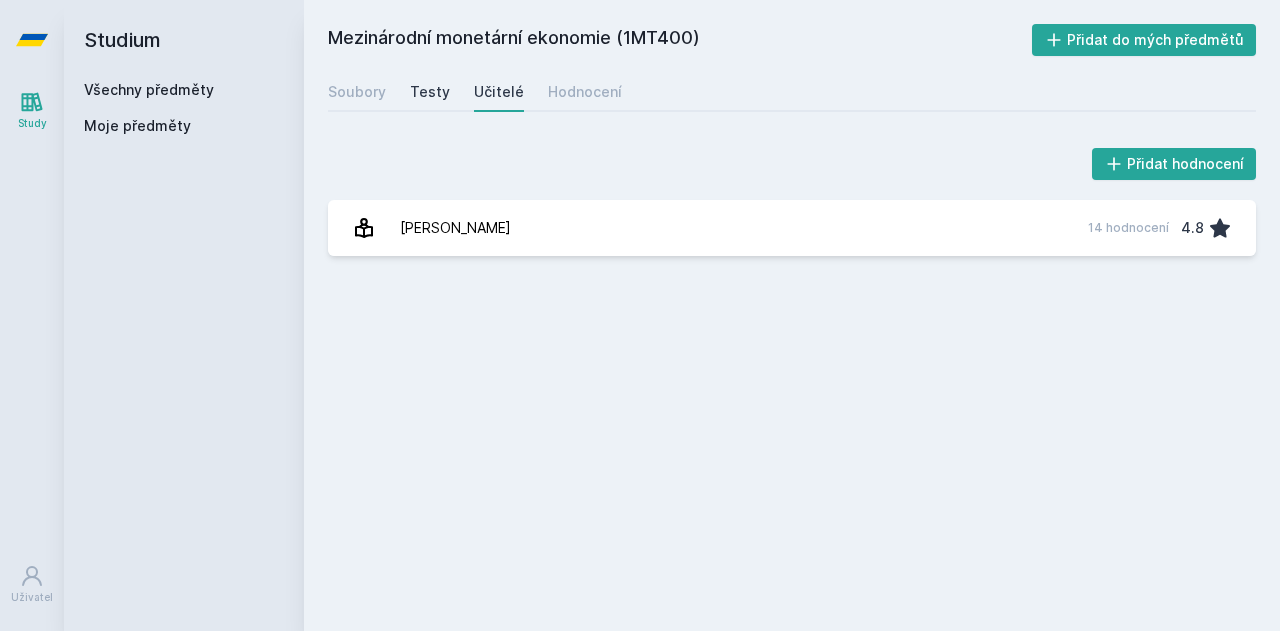 click on "Testy" at bounding box center [430, 92] 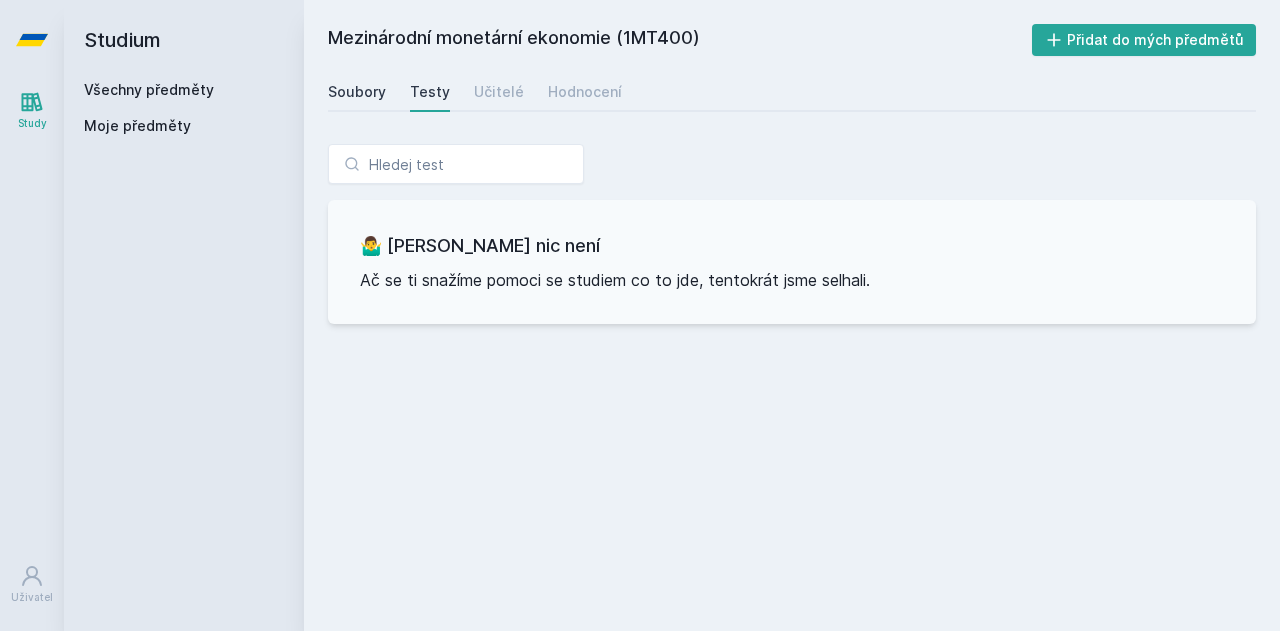 click on "Soubory" at bounding box center [357, 92] 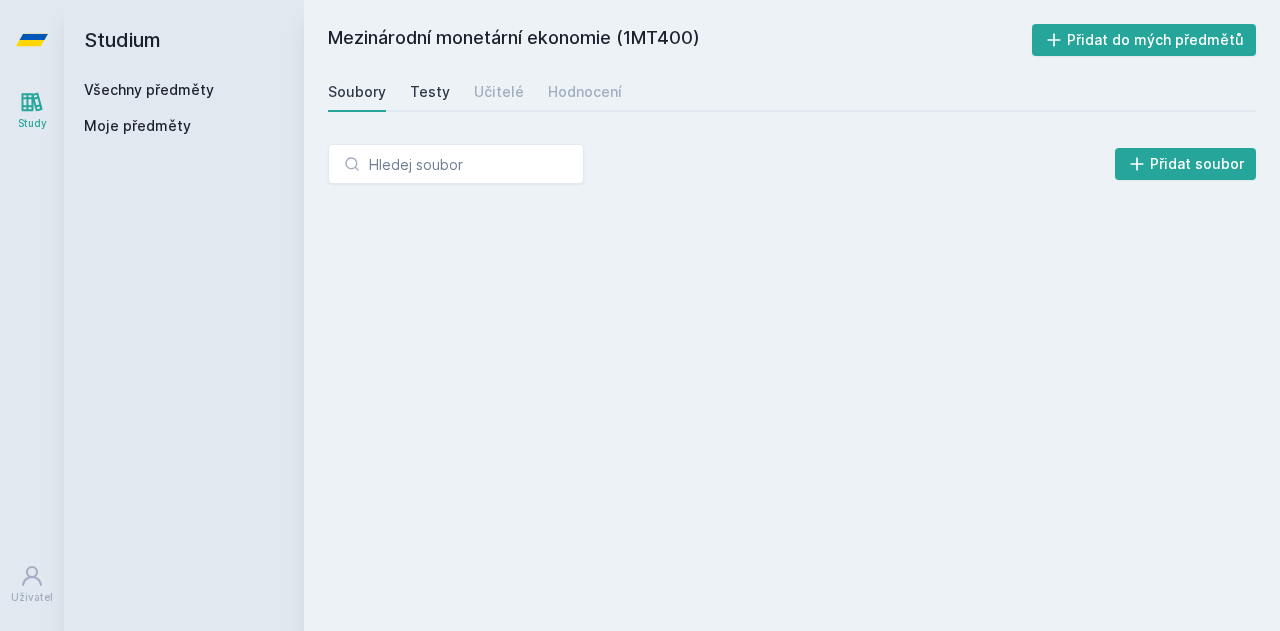 click on "Testy" at bounding box center (430, 92) 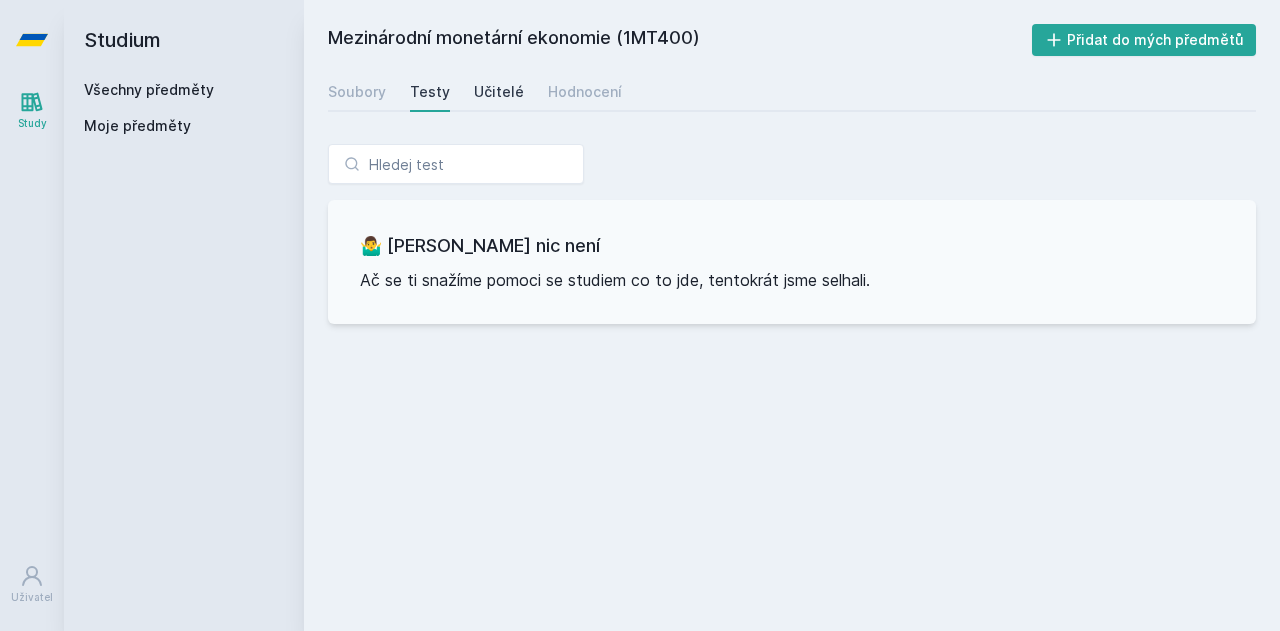 click on "Učitelé" at bounding box center (499, 92) 